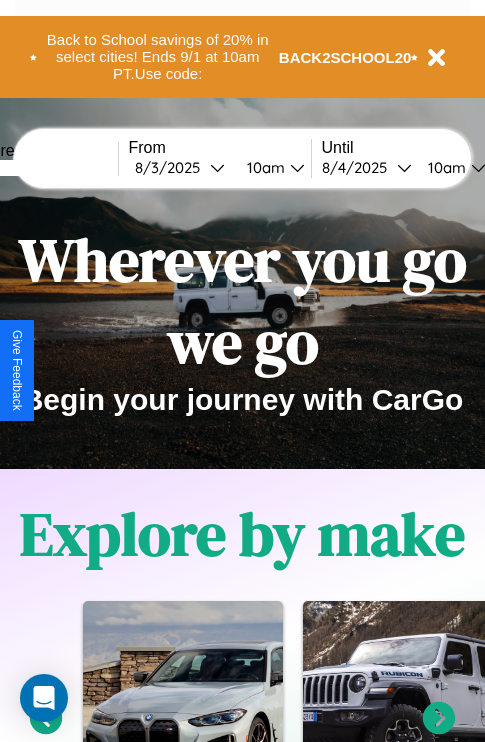 scroll, scrollTop: 0, scrollLeft: 0, axis: both 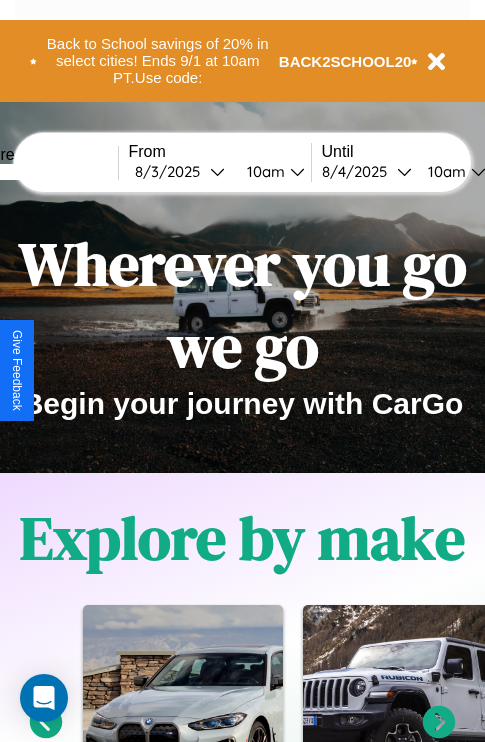 click at bounding box center [43, 172] 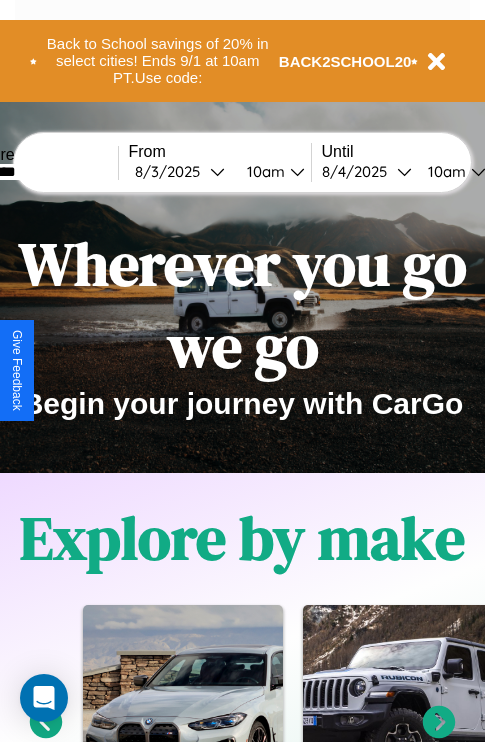 type on "********" 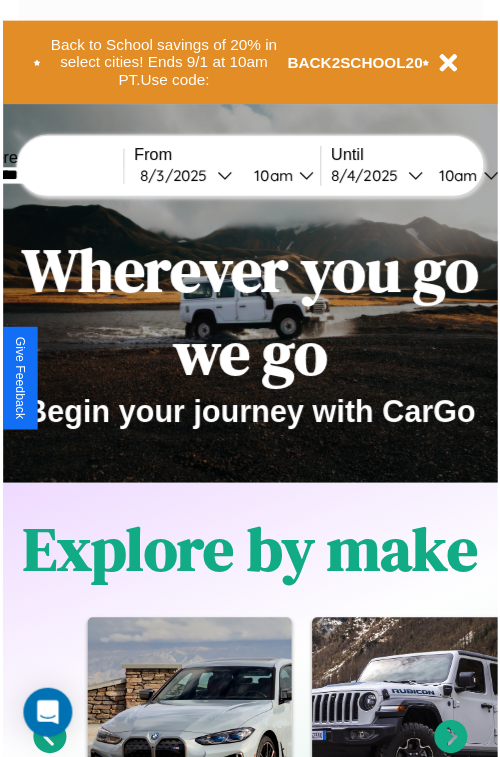 select on "*" 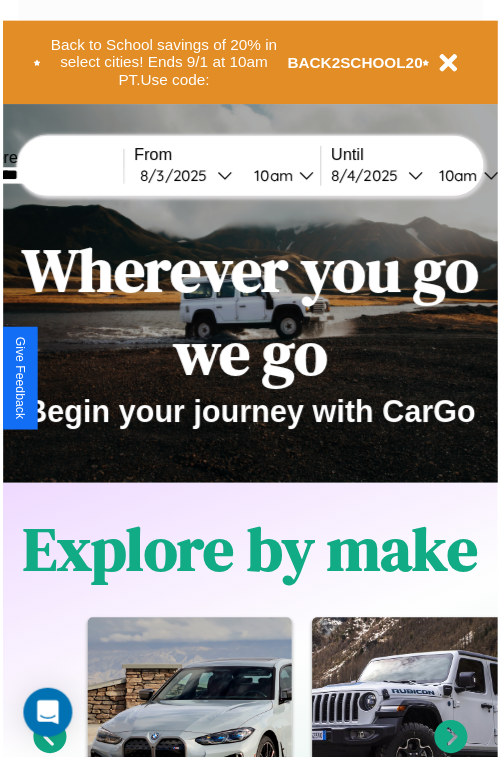 select on "****" 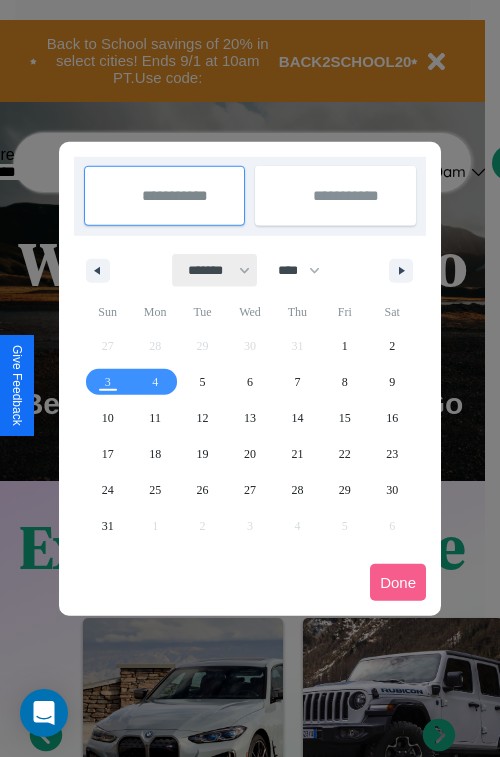 click on "******* ******** ***** ***** *** **** **** ****** ********* ******* ******** ********" at bounding box center (215, 270) 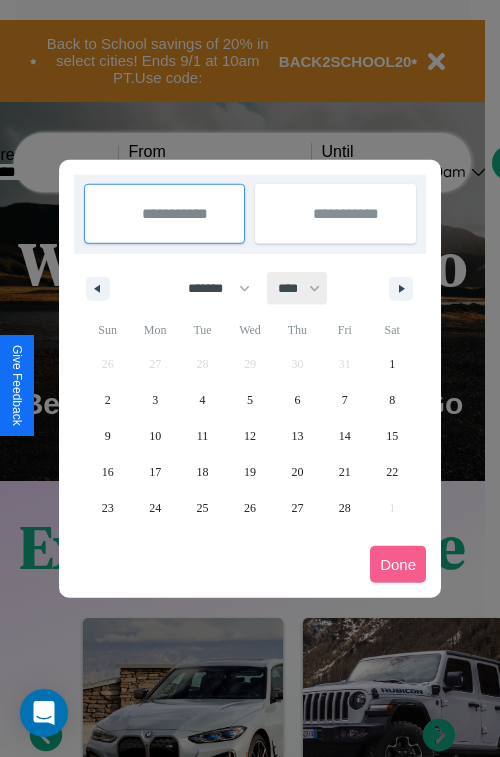 click on "**** **** **** **** **** **** **** **** **** **** **** **** **** **** **** **** **** **** **** **** **** **** **** **** **** **** **** **** **** **** **** **** **** **** **** **** **** **** **** **** **** **** **** **** **** **** **** **** **** **** **** **** **** **** **** **** **** **** **** **** **** **** **** **** **** **** **** **** **** **** **** **** **** **** **** **** **** **** **** **** **** **** **** **** **** **** **** **** **** **** **** **** **** **** **** **** **** **** **** **** **** **** **** **** **** **** **** **** **** **** **** **** **** **** **** **** **** **** **** **** ****" at bounding box center (298, 288) 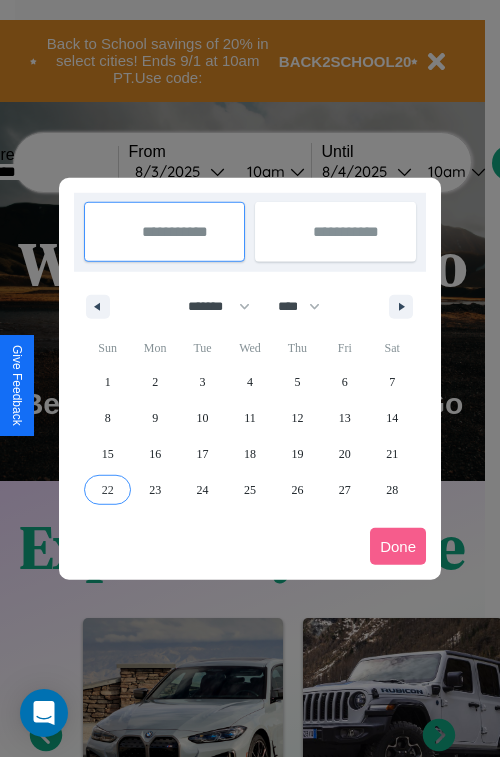 click on "22" at bounding box center (108, 490) 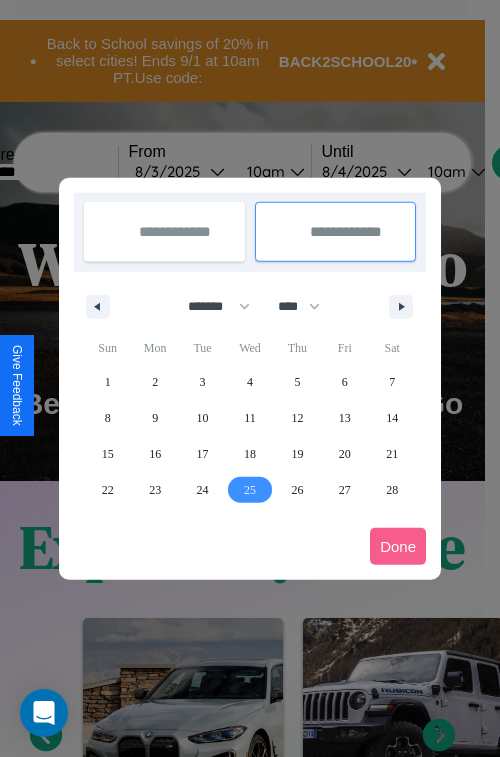 click on "25" at bounding box center (250, 490) 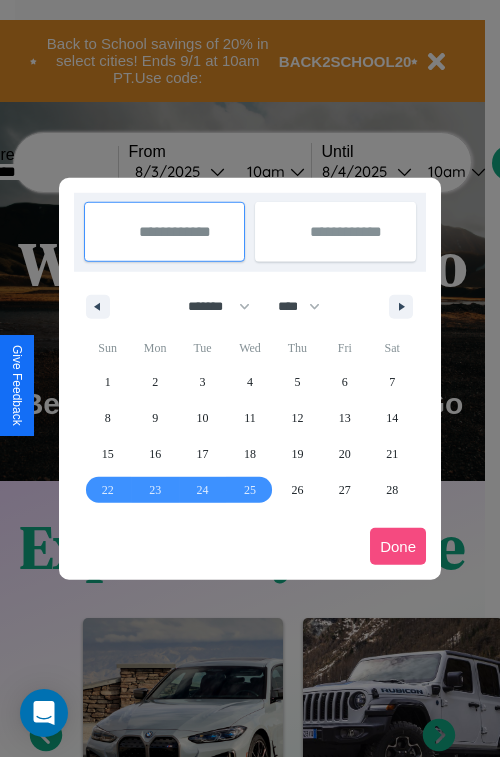 click on "Done" at bounding box center (398, 546) 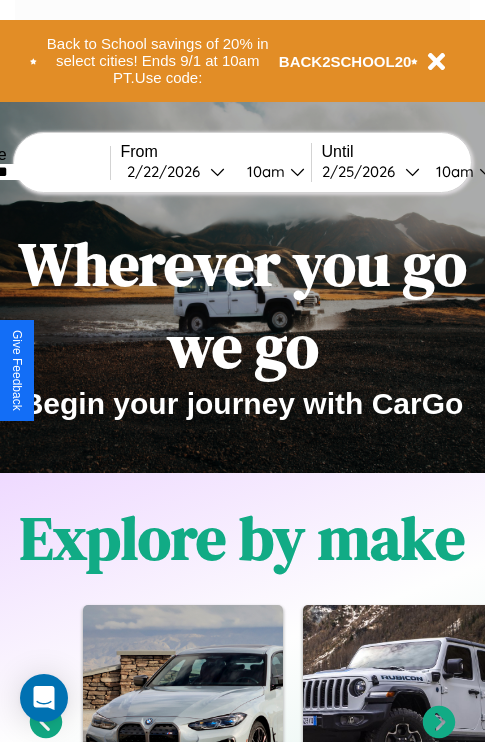 scroll, scrollTop: 0, scrollLeft: 77, axis: horizontal 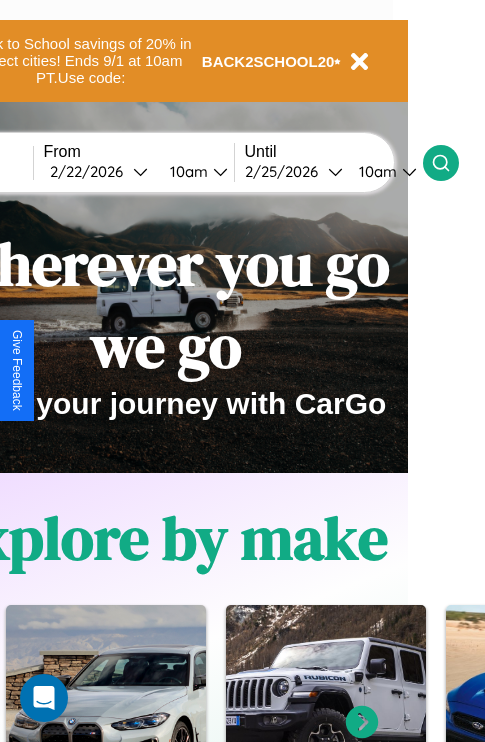 click 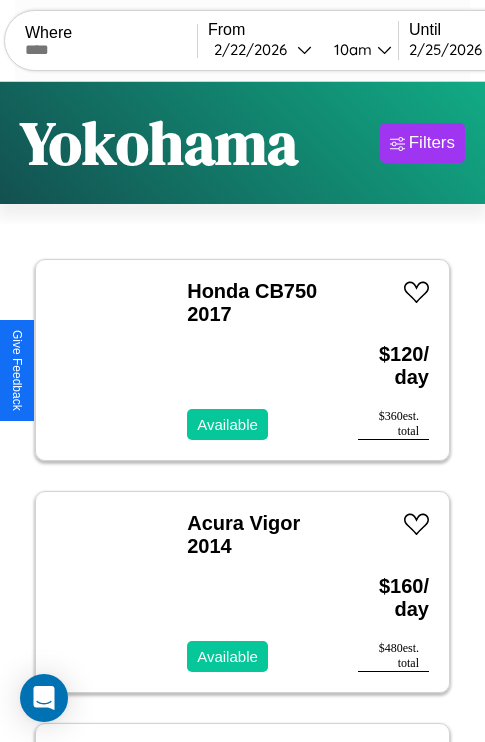 scroll, scrollTop: 79, scrollLeft: 0, axis: vertical 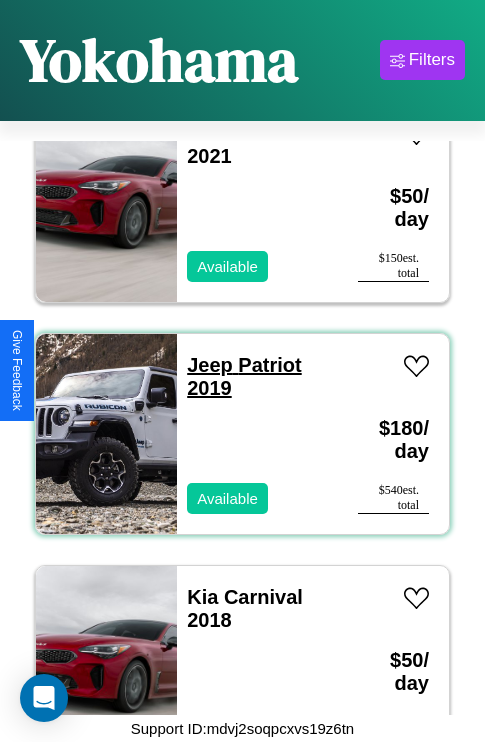click on "Jeep   Patriot   2019" at bounding box center [244, 376] 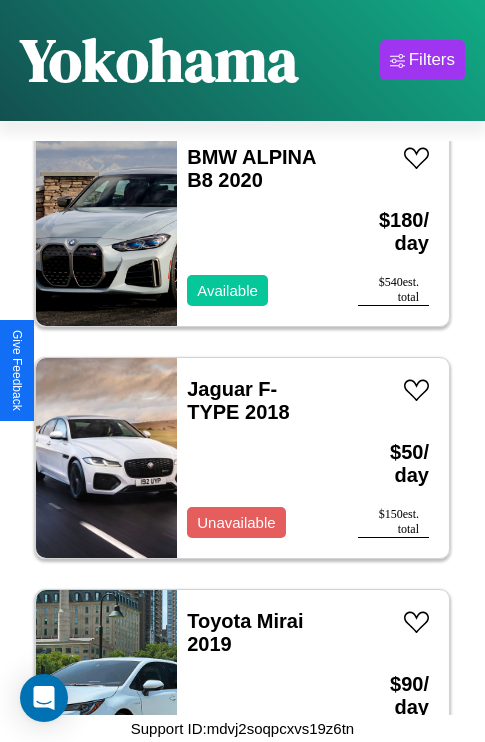 scroll, scrollTop: 4947, scrollLeft: 0, axis: vertical 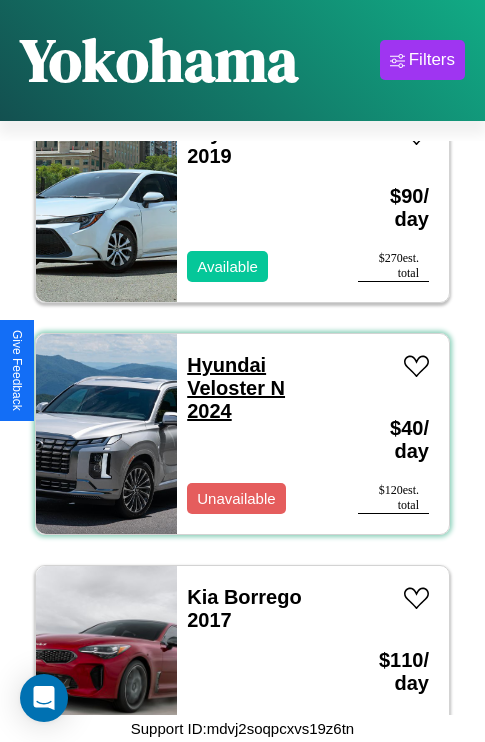 click on "Hyundai   Veloster N   2024" at bounding box center [236, 388] 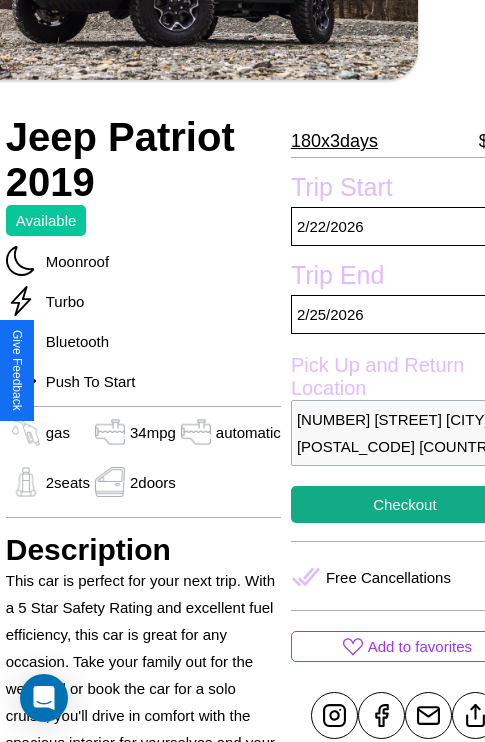 scroll, scrollTop: 305, scrollLeft: 84, axis: both 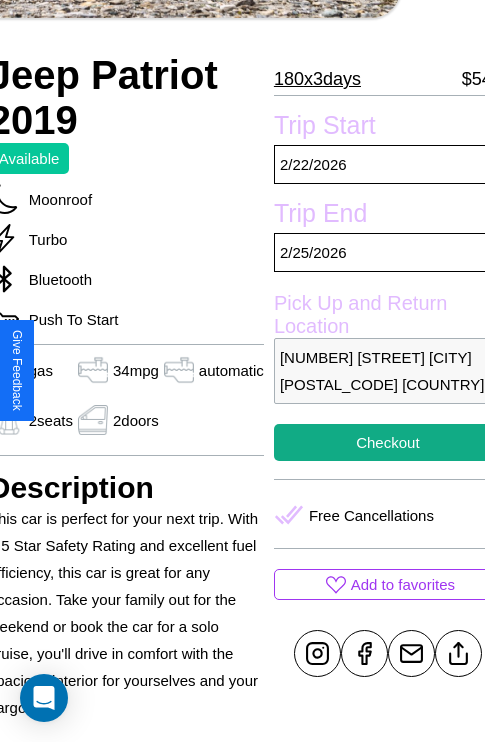 click on "580 Center Street  Yokohama  63810 Japan" at bounding box center [388, 371] 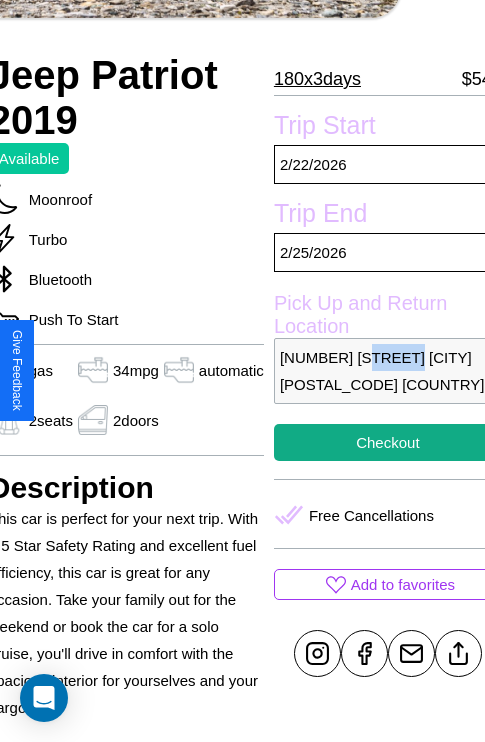 click on "580 Center Street  Yokohama  63810 Japan" at bounding box center [388, 371] 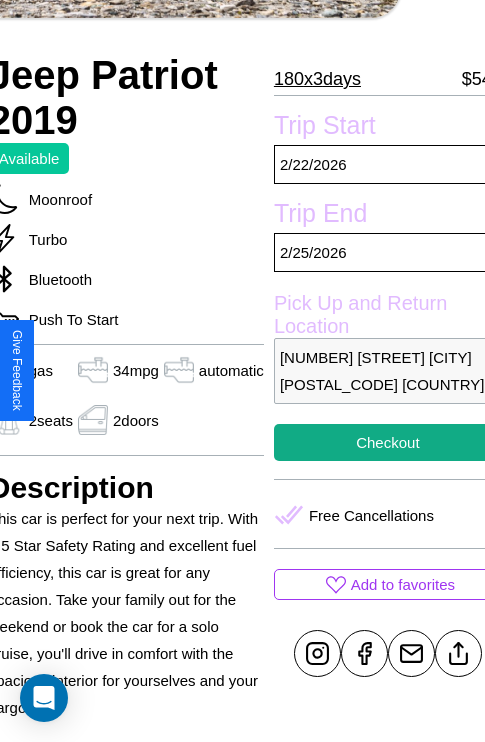 click on "580 Center Street  Yokohama  63810 Japan" at bounding box center (388, 371) 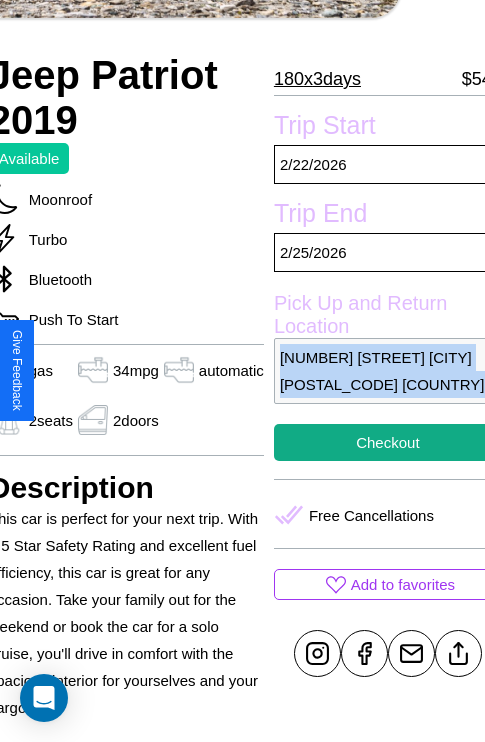 click on "580 Center Street  Yokohama  63810 Japan" at bounding box center (388, 371) 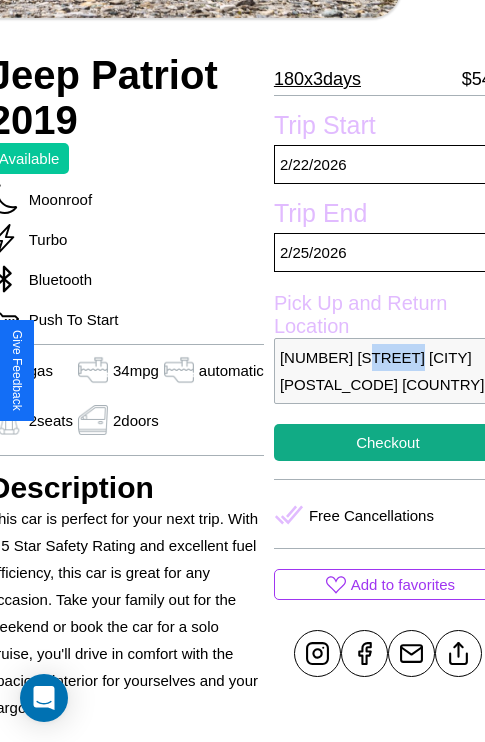 click on "580 Center Street  Yokohama  63810 Japan" at bounding box center (388, 371) 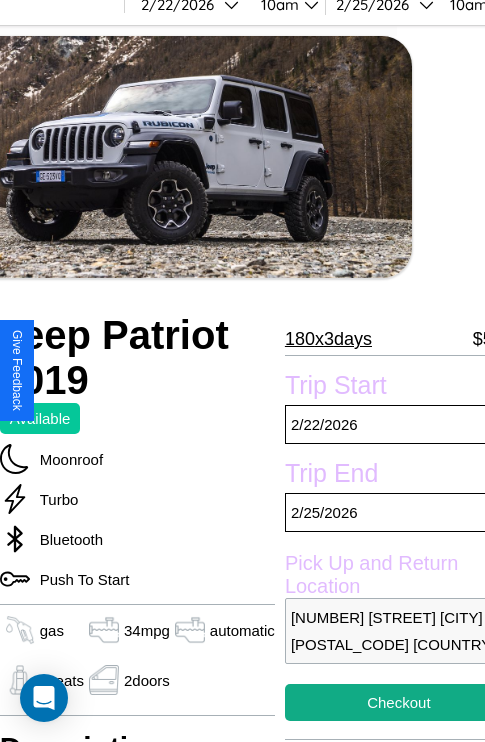 scroll, scrollTop: 32, scrollLeft: 73, axis: both 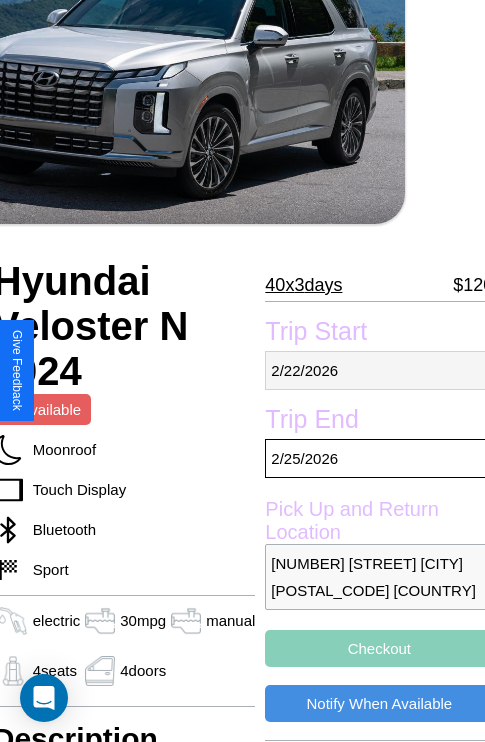 click on "[DATE]" at bounding box center (379, 370) 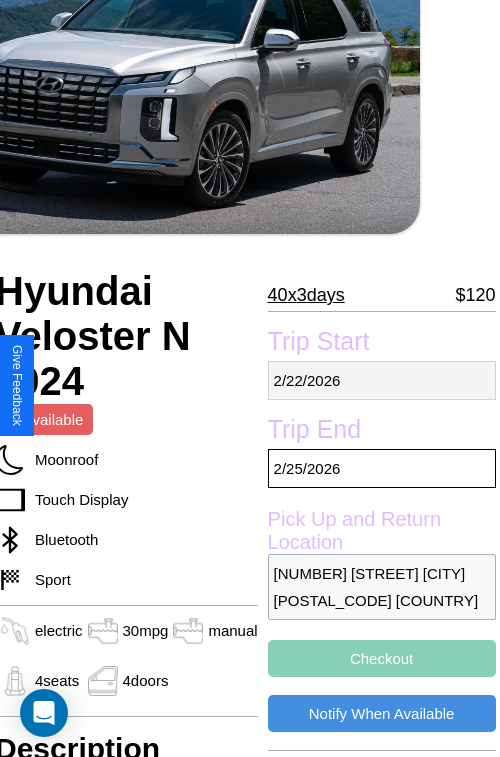 select on "*" 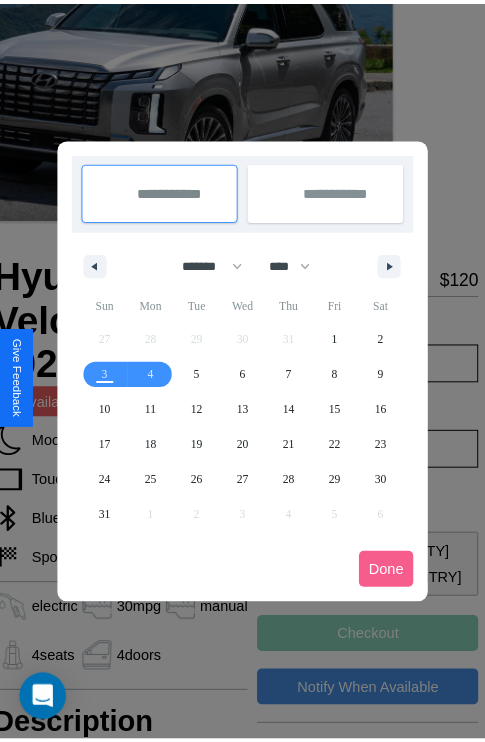 scroll, scrollTop: 0, scrollLeft: 80, axis: horizontal 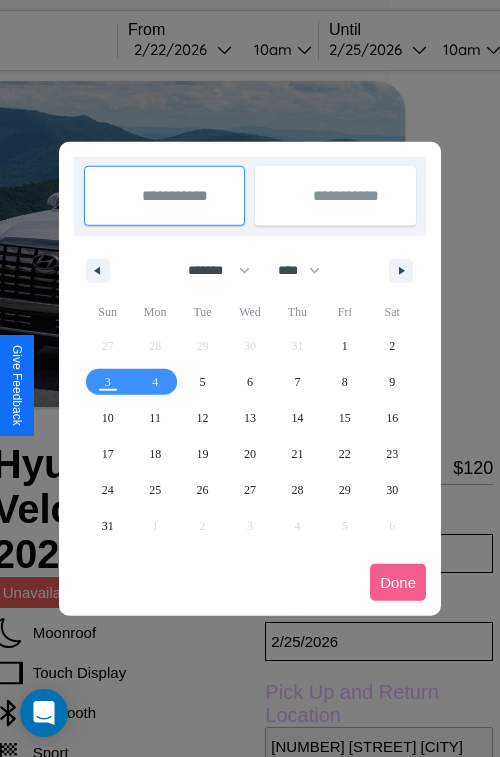 click at bounding box center [250, 378] 